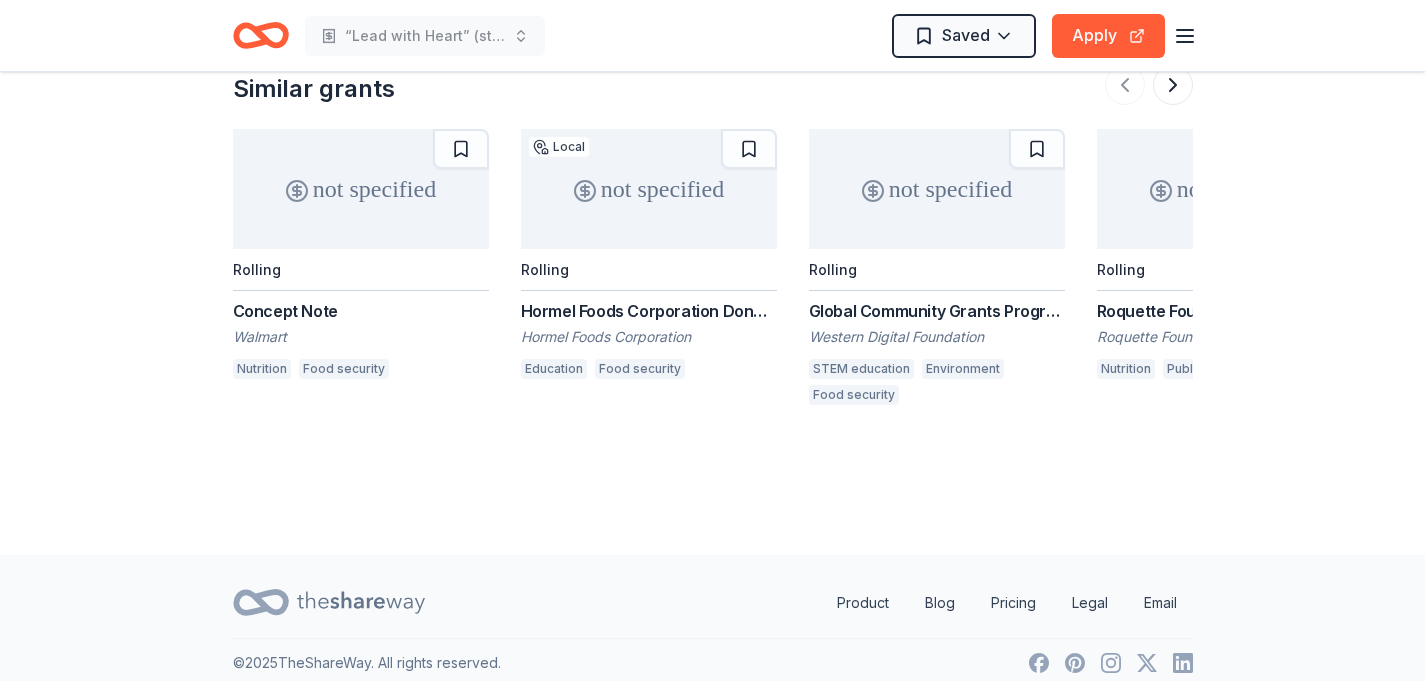 scroll, scrollTop: 2458, scrollLeft: 0, axis: vertical 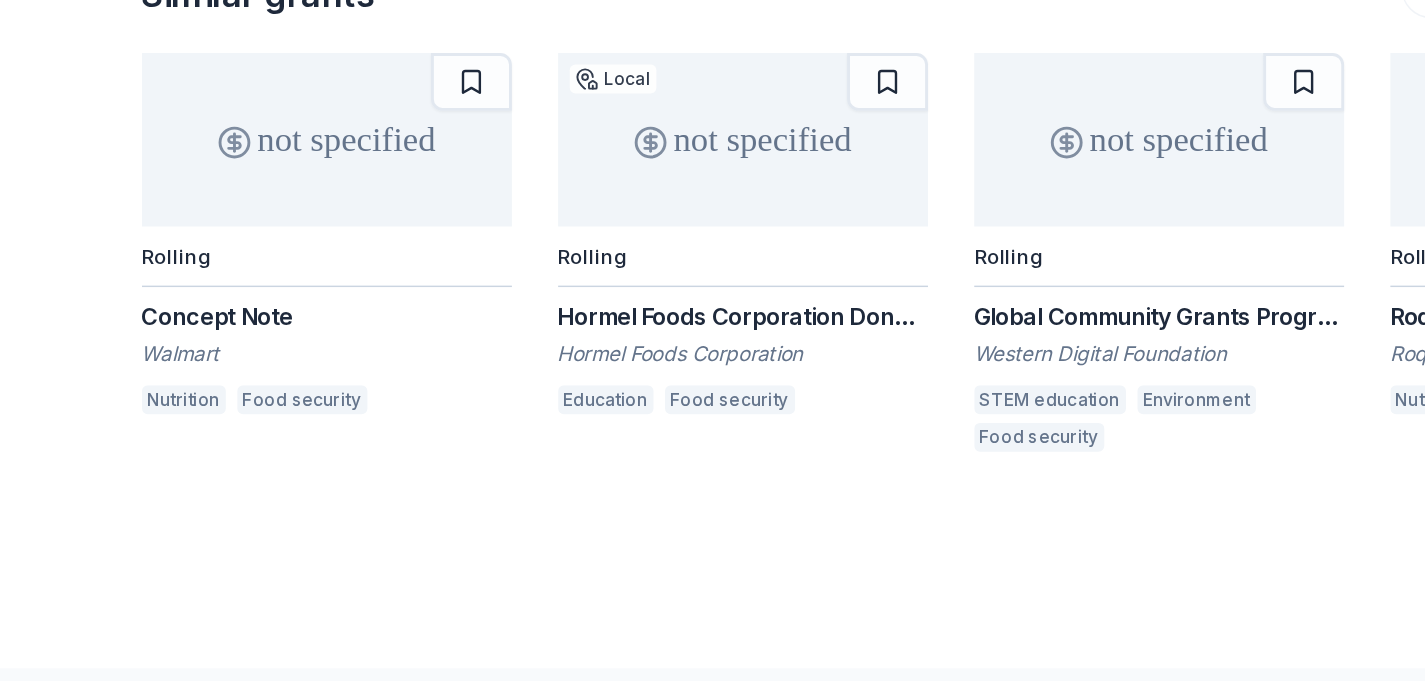 click on "Hormel Foods Corporation" at bounding box center (649, 454) 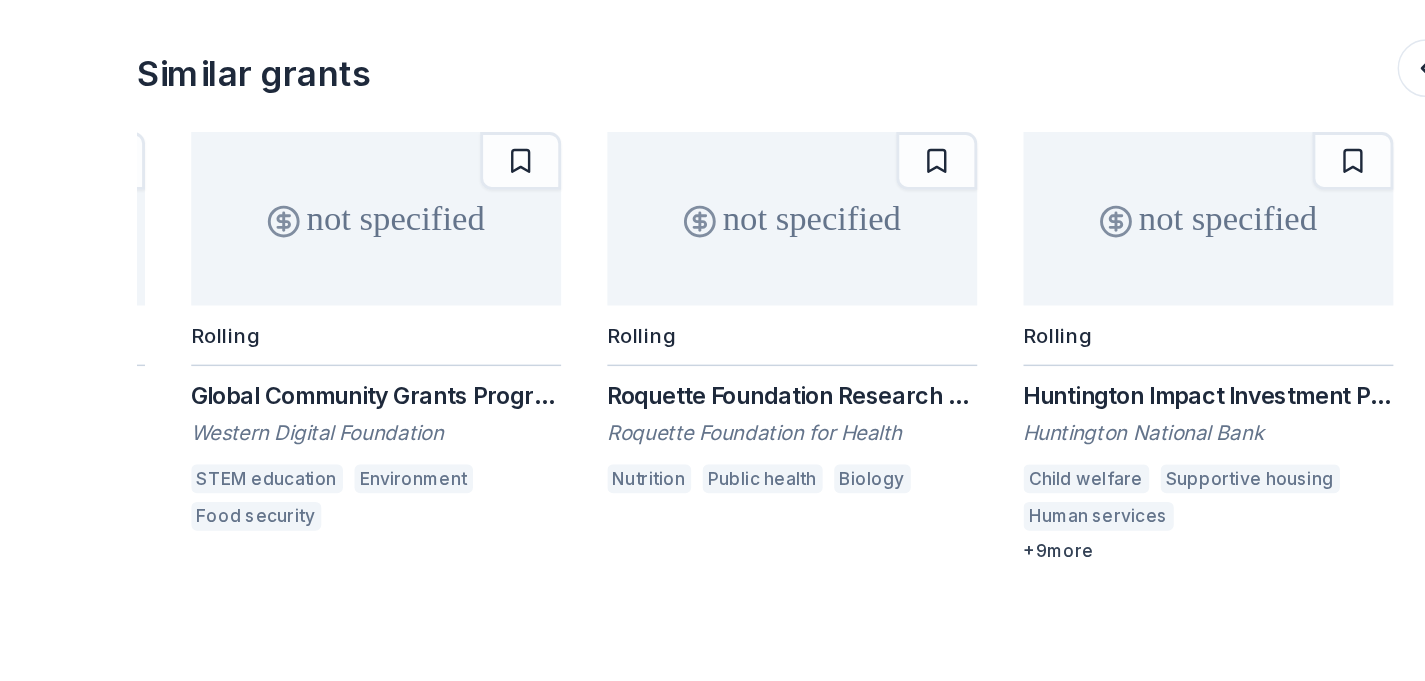 scroll, scrollTop: 0, scrollLeft: 540, axis: horizontal 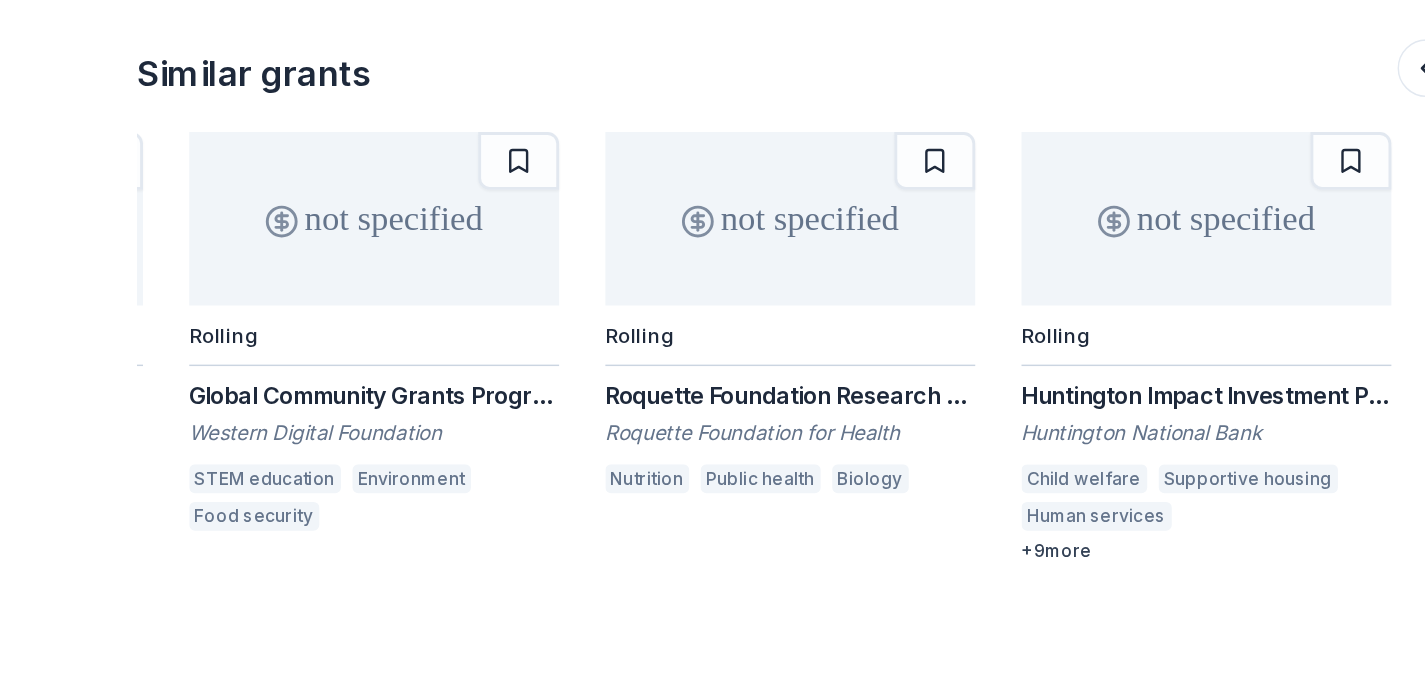 click on "Roquette Foundation Research Prize" at bounding box center [685, 428] 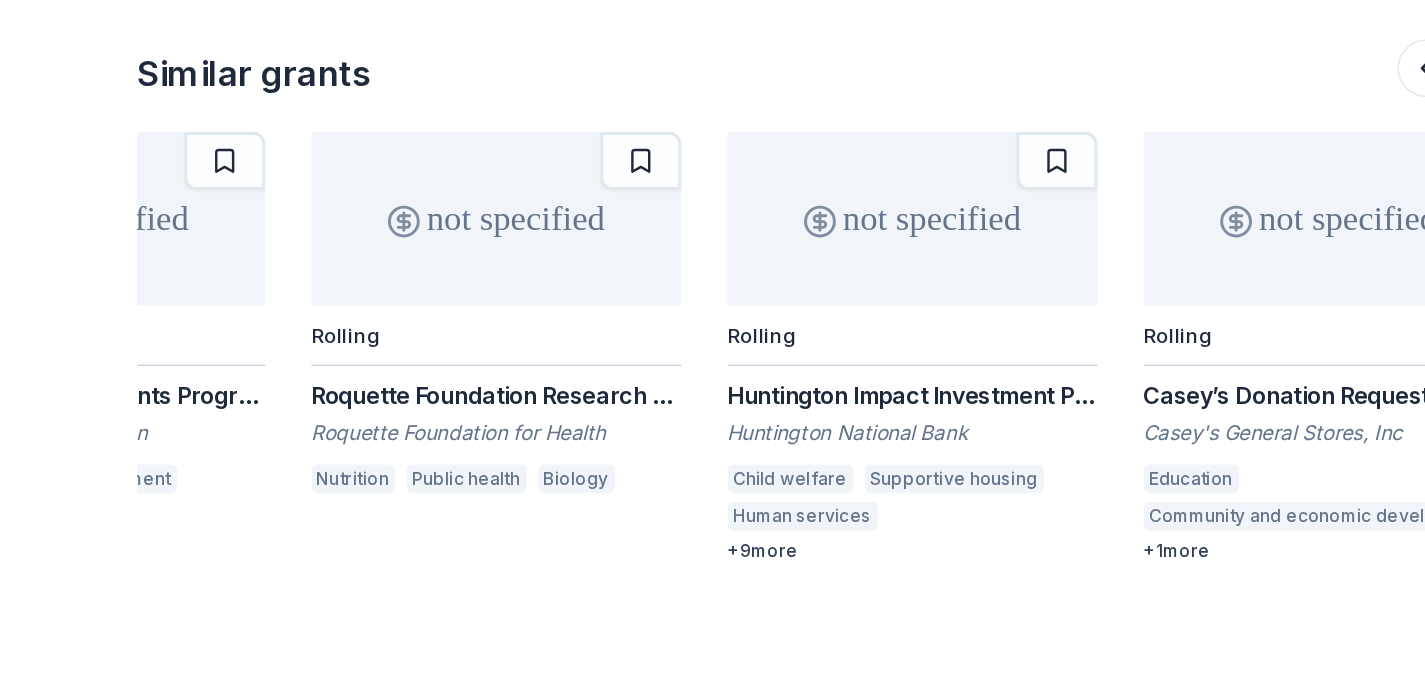 scroll, scrollTop: 0, scrollLeft: 975, axis: horizontal 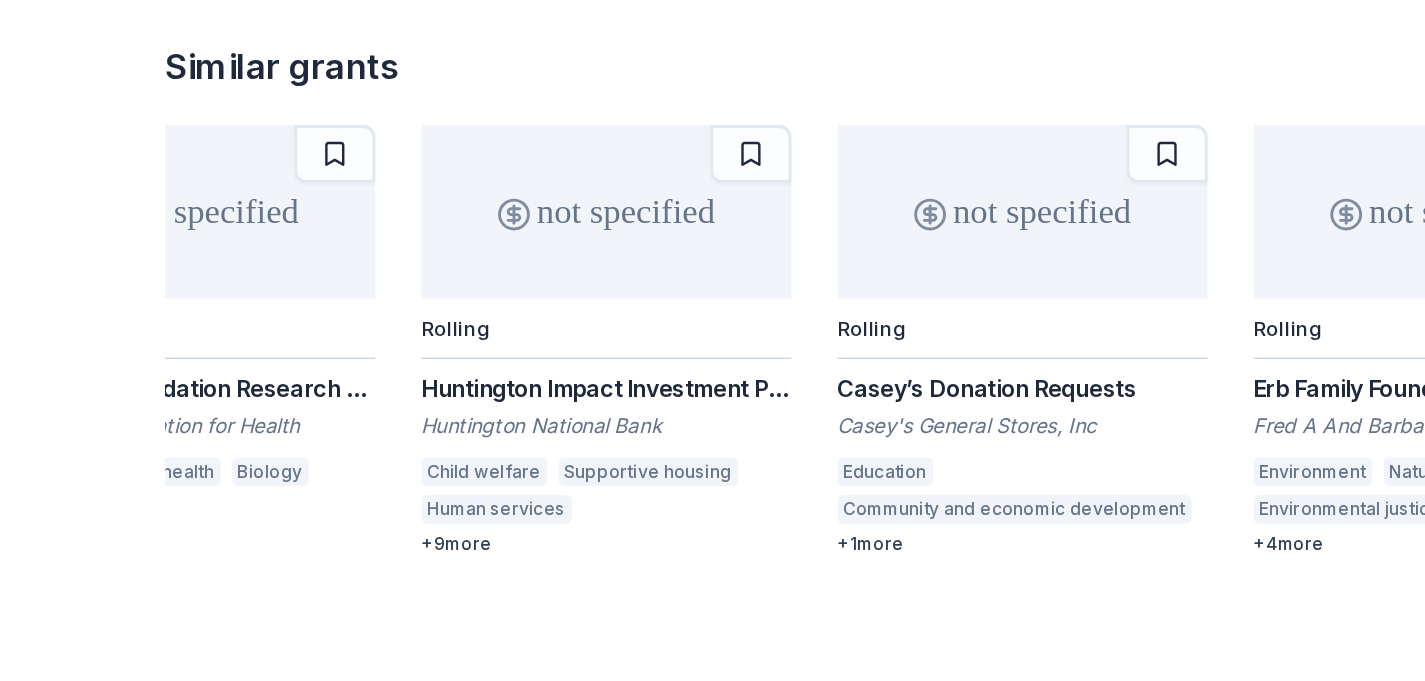 click on "not specified" at bounding box center [538, 306] 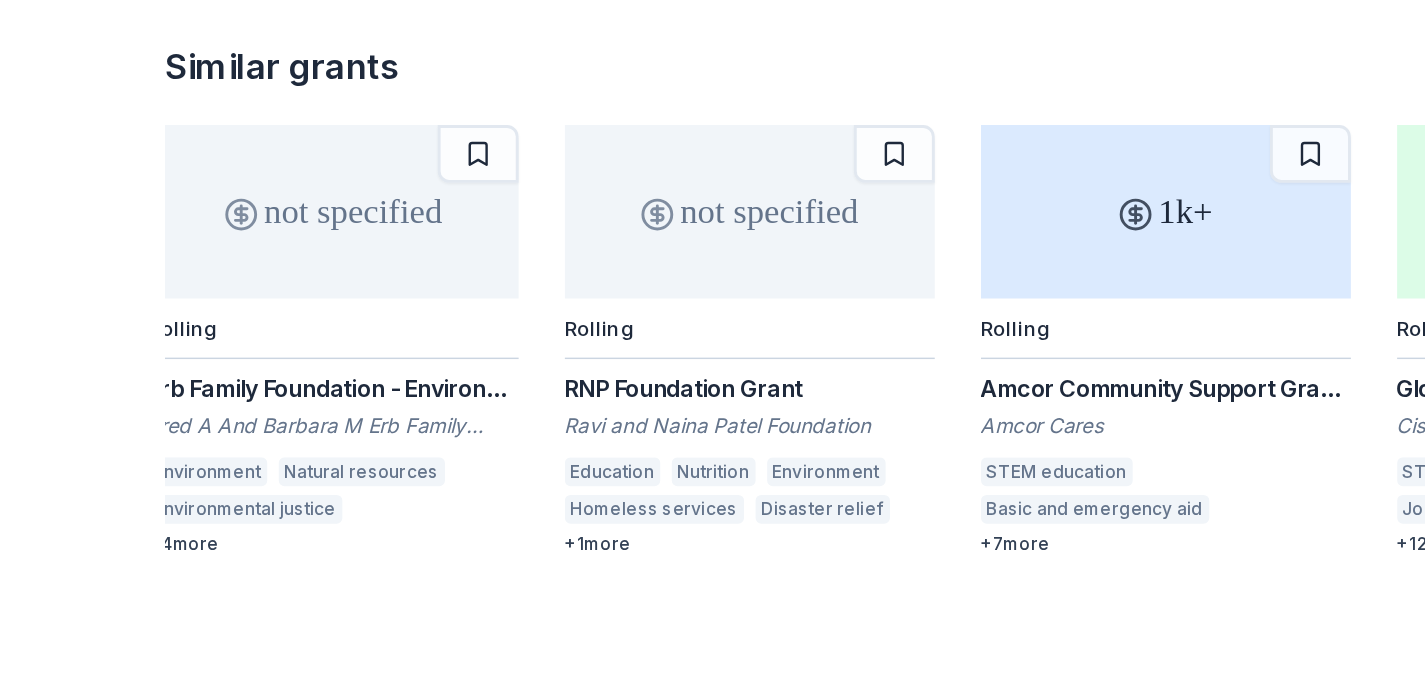 scroll, scrollTop: 0, scrollLeft: 1888, axis: horizontal 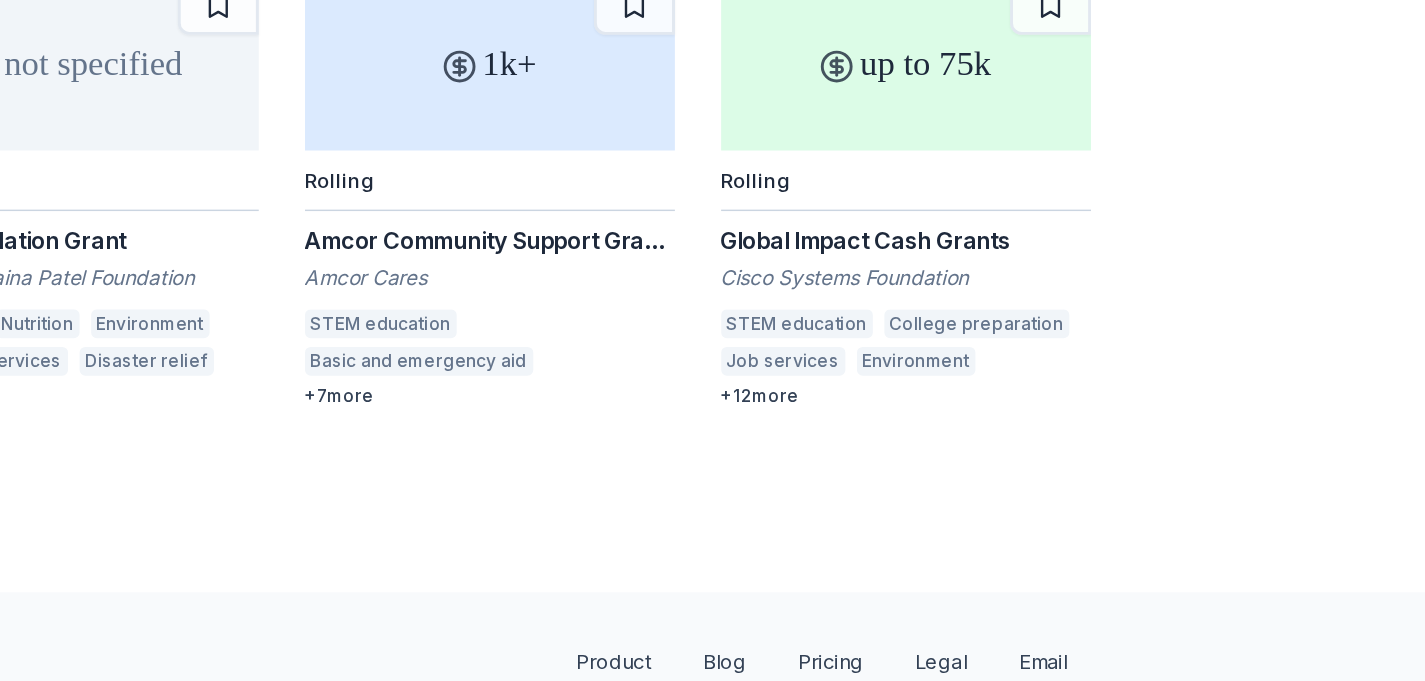 click on "Cisco Systems Foundation" at bounding box center [1065, 401] 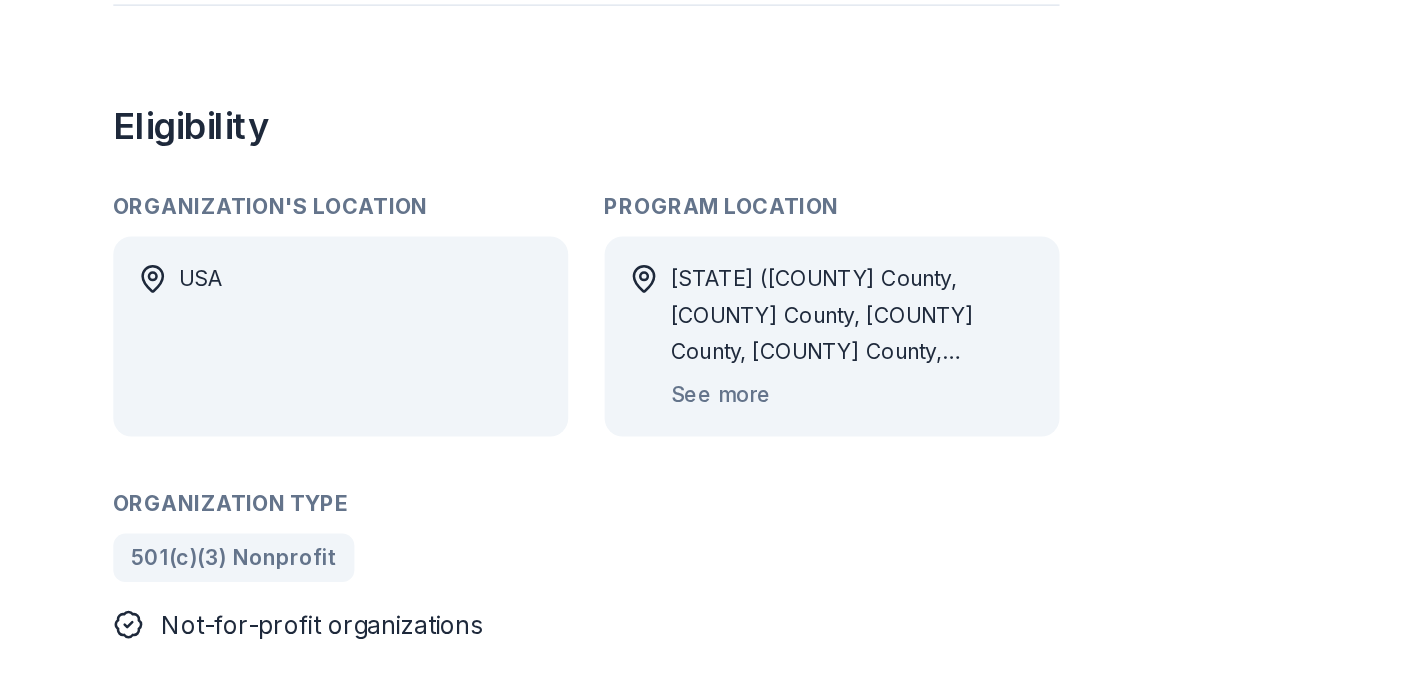 scroll, scrollTop: 859, scrollLeft: 0, axis: vertical 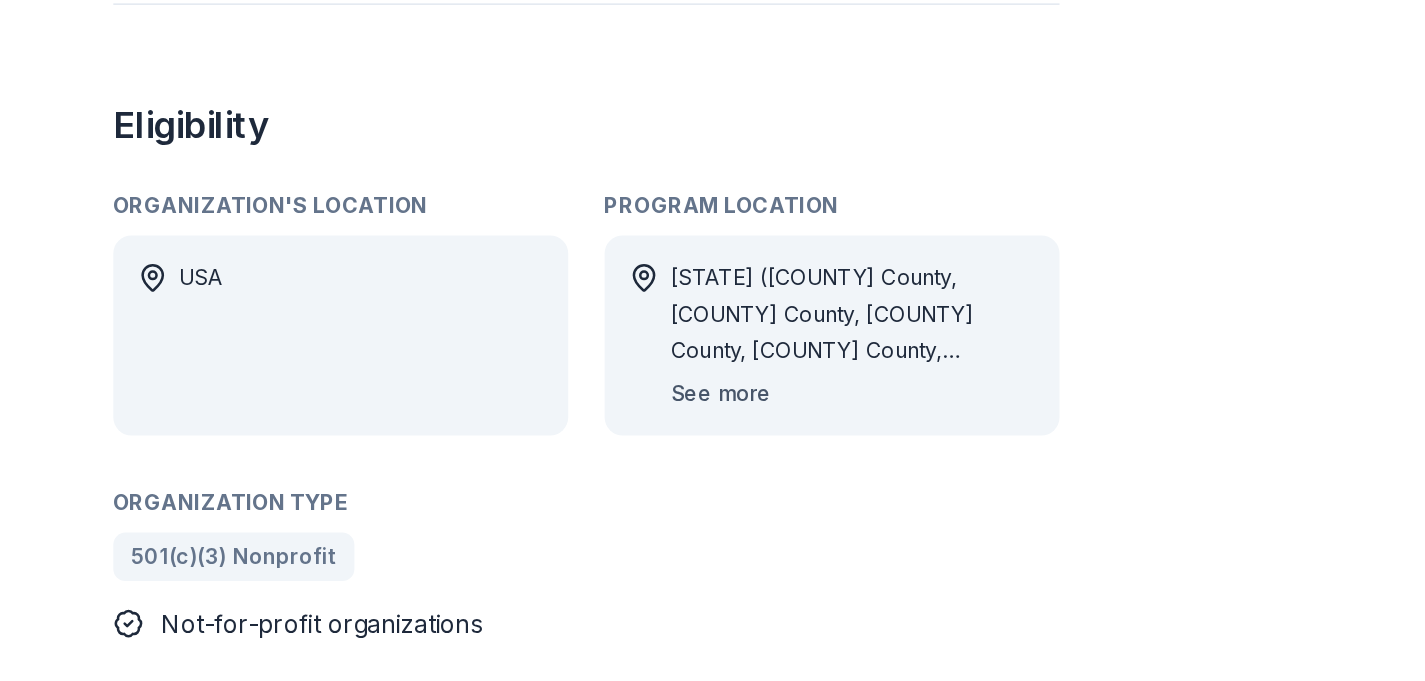 click on "See more" at bounding box center (634, 491) 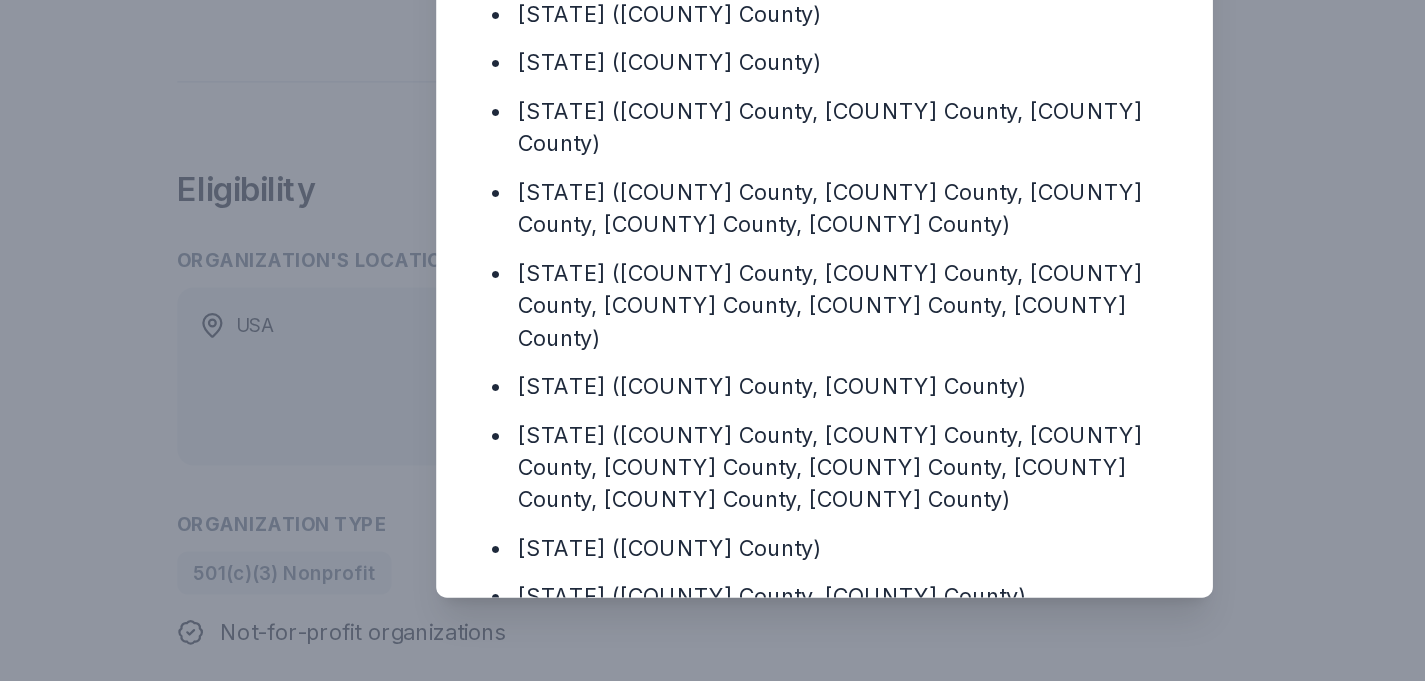 scroll, scrollTop: 857, scrollLeft: 0, axis: vertical 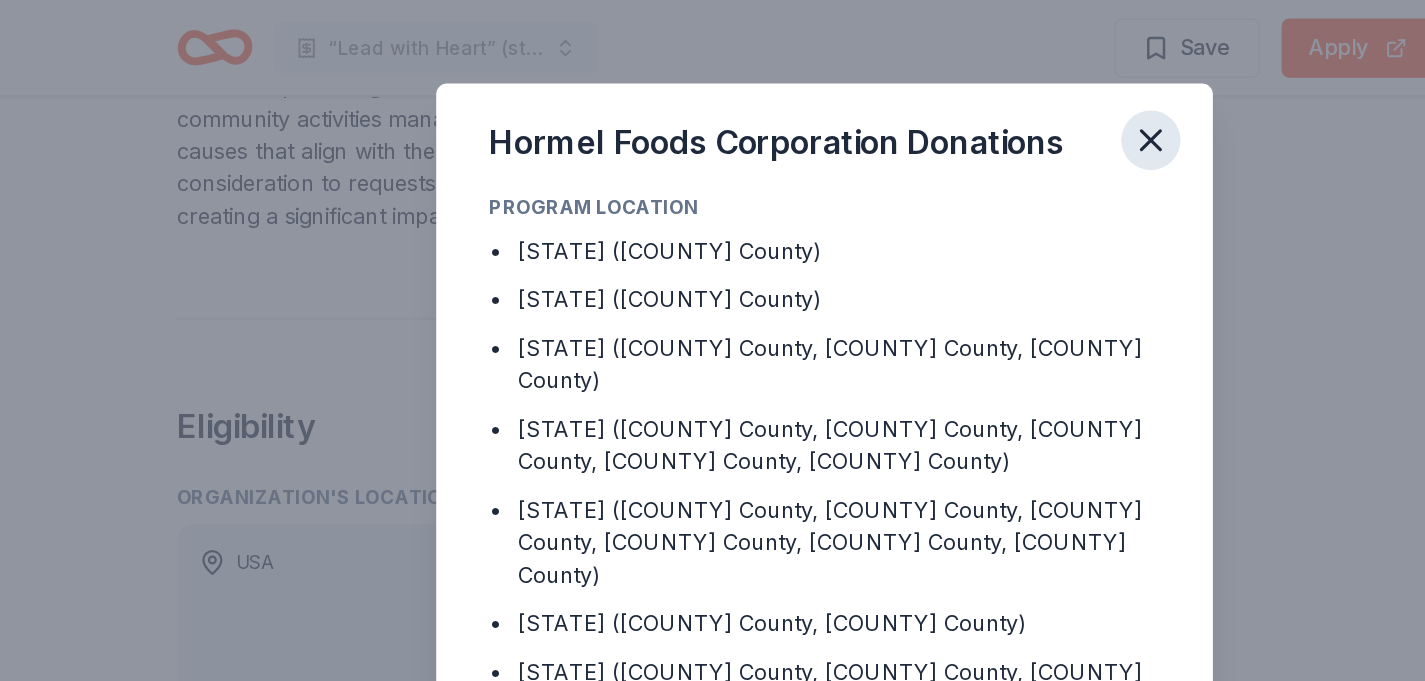 click 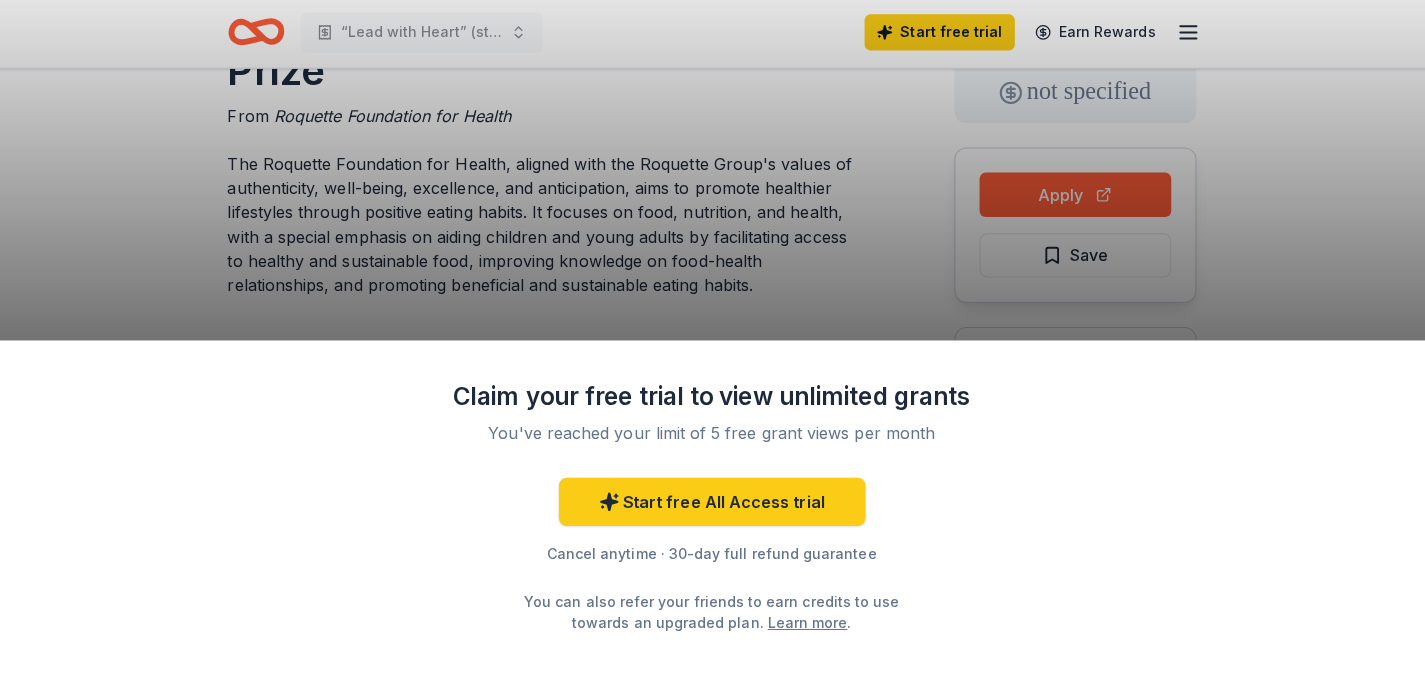 scroll, scrollTop: 121, scrollLeft: 0, axis: vertical 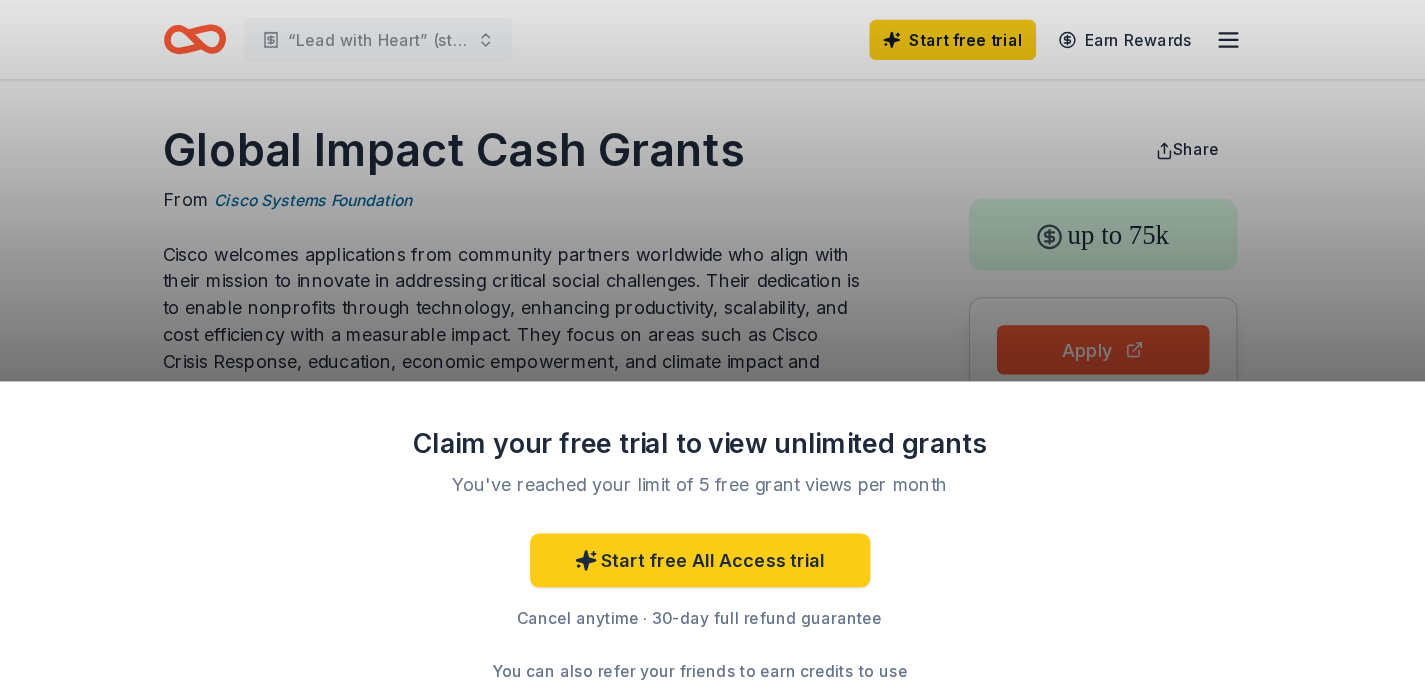 click on "Claim your free trial to view unlimited grants You've reached your limit of 5 free grant views per month Start free All Access trial Cancel anytime · 30-day full refund guarantee You can also refer your friends to earn credits to use towards an upgraded plan.   Learn more ." at bounding box center (712, 340) 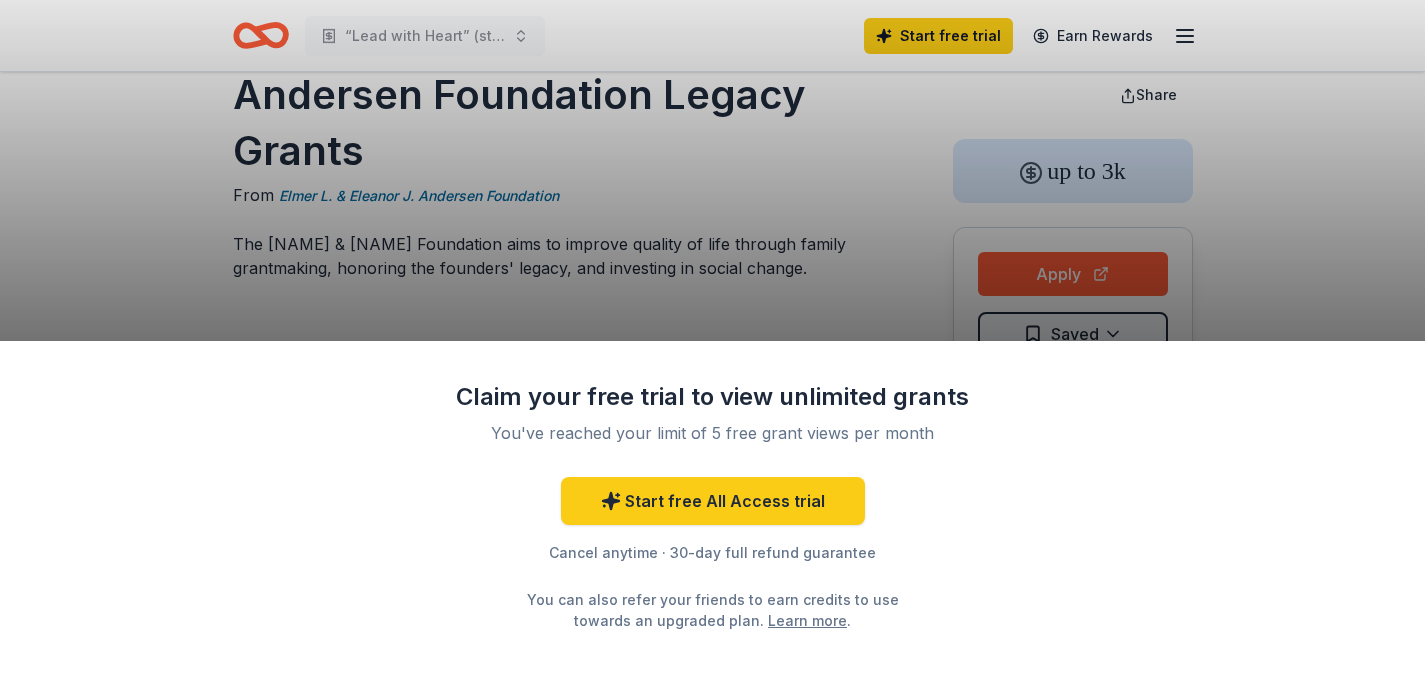 scroll, scrollTop: 57, scrollLeft: 0, axis: vertical 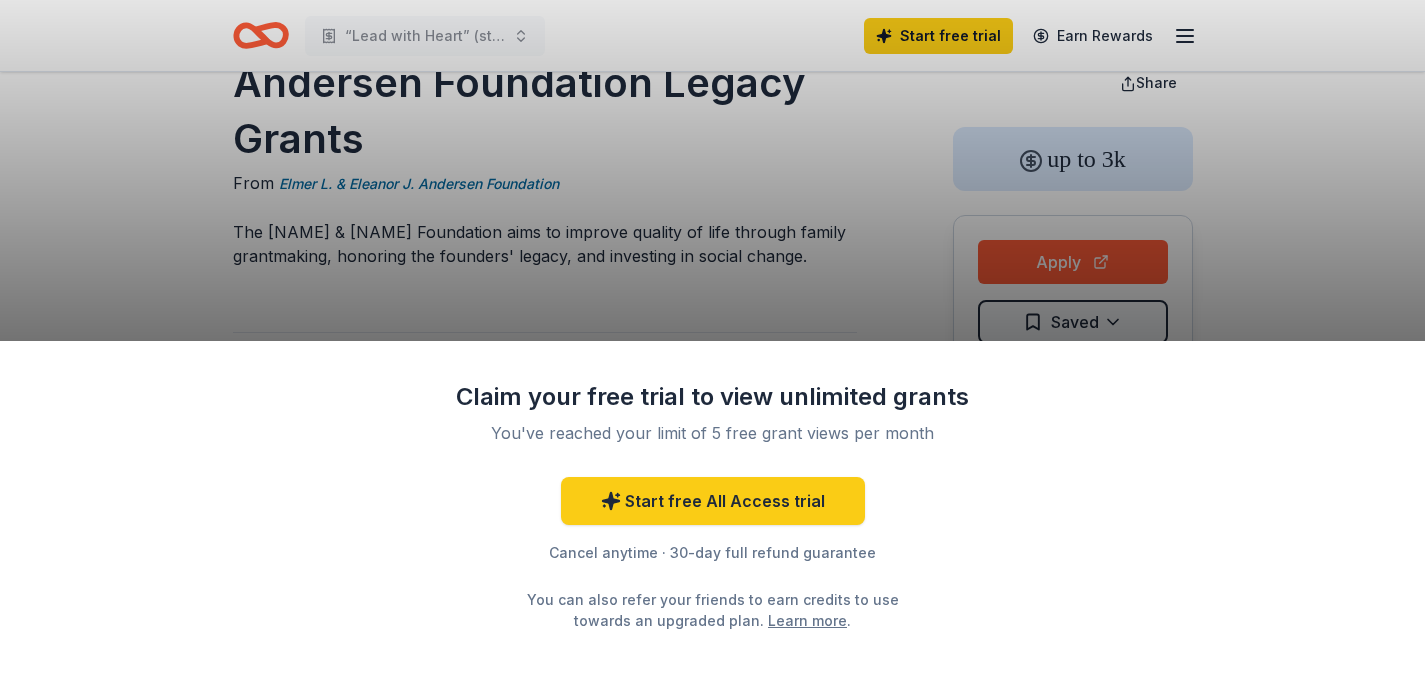 click on "Claim your free trial to view unlimited grants You've reached your limit of 5 free grant views per month Start free All Access trial Cancel anytime · 30-day full refund guarantee You can also refer your friends to earn credits to use towards an upgraded plan.   Learn more ." at bounding box center (712, 340) 